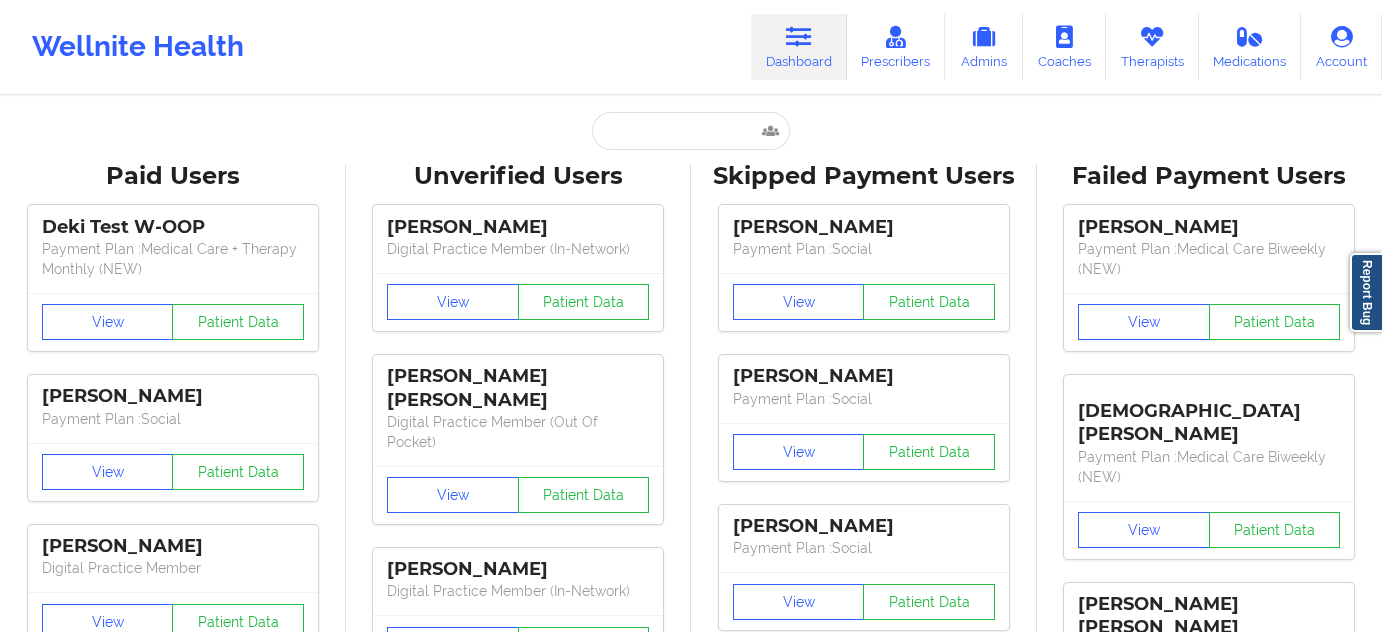 scroll, scrollTop: 0, scrollLeft: 0, axis: both 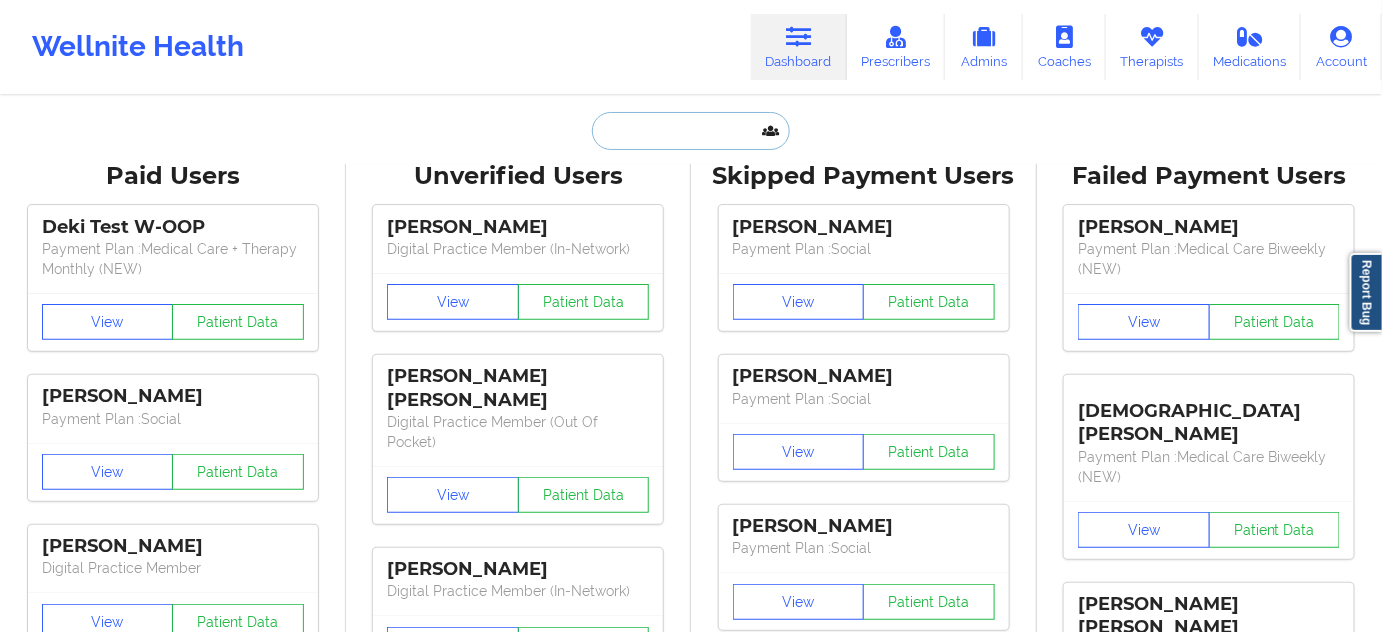 click at bounding box center [691, 131] 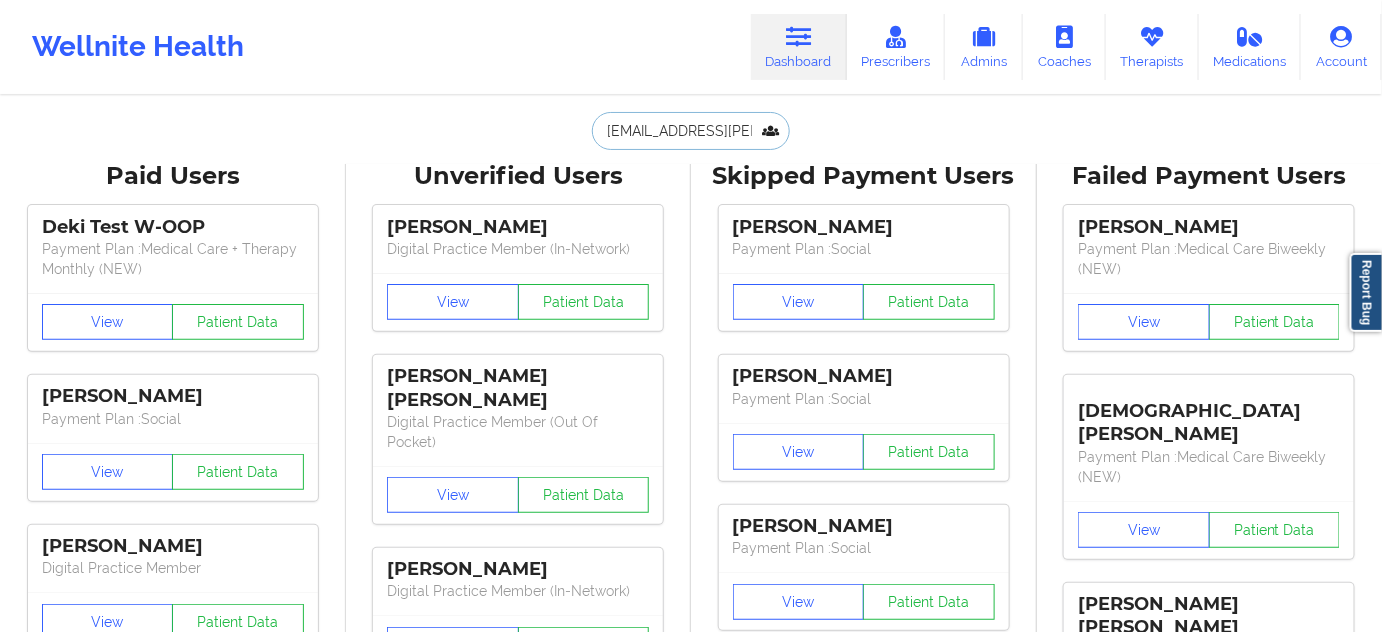 scroll, scrollTop: 0, scrollLeft: 32, axis: horizontal 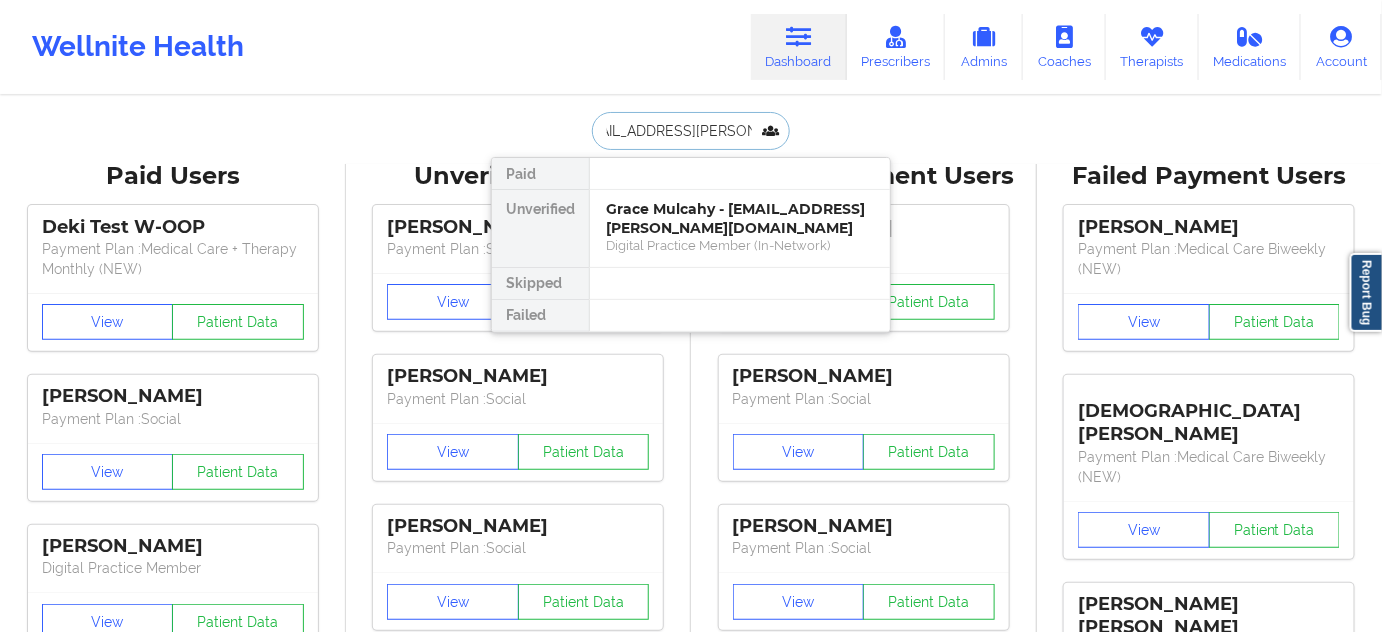 click on "Grace Mulcahy - [EMAIL_ADDRESS][PERSON_NAME][DOMAIN_NAME]" at bounding box center [740, 218] 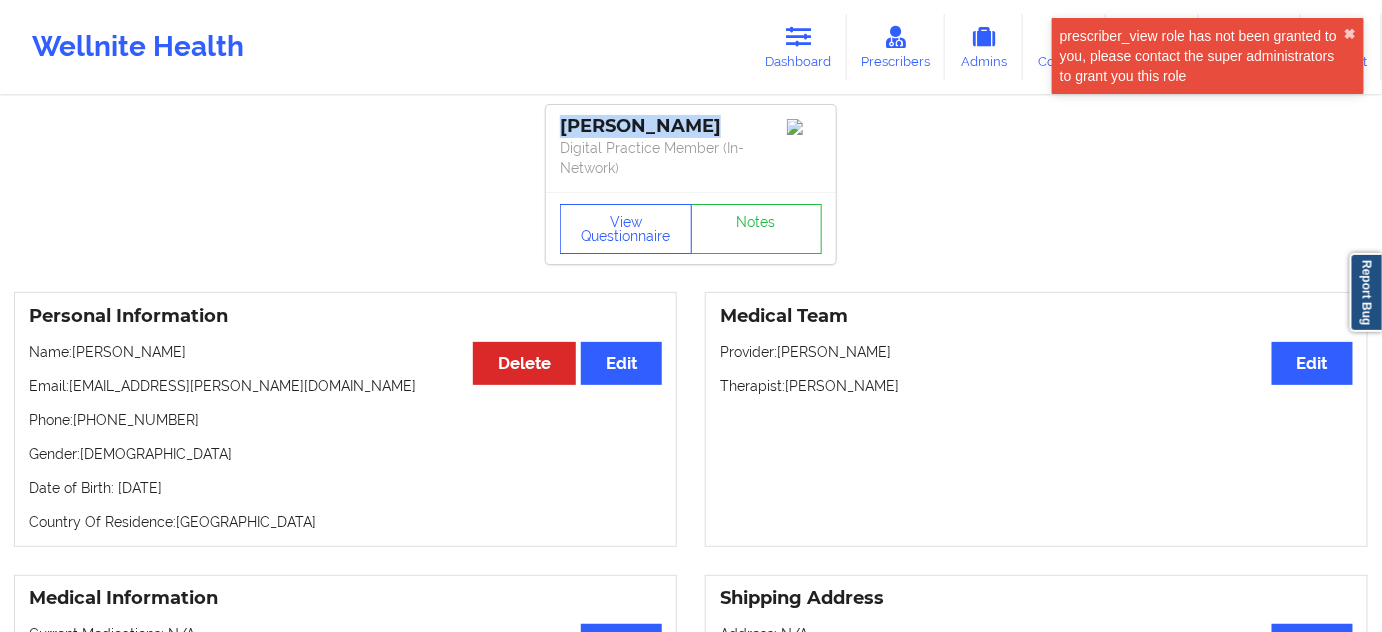 drag, startPoint x: 677, startPoint y: 135, endPoint x: 564, endPoint y: 132, distance: 113.03982 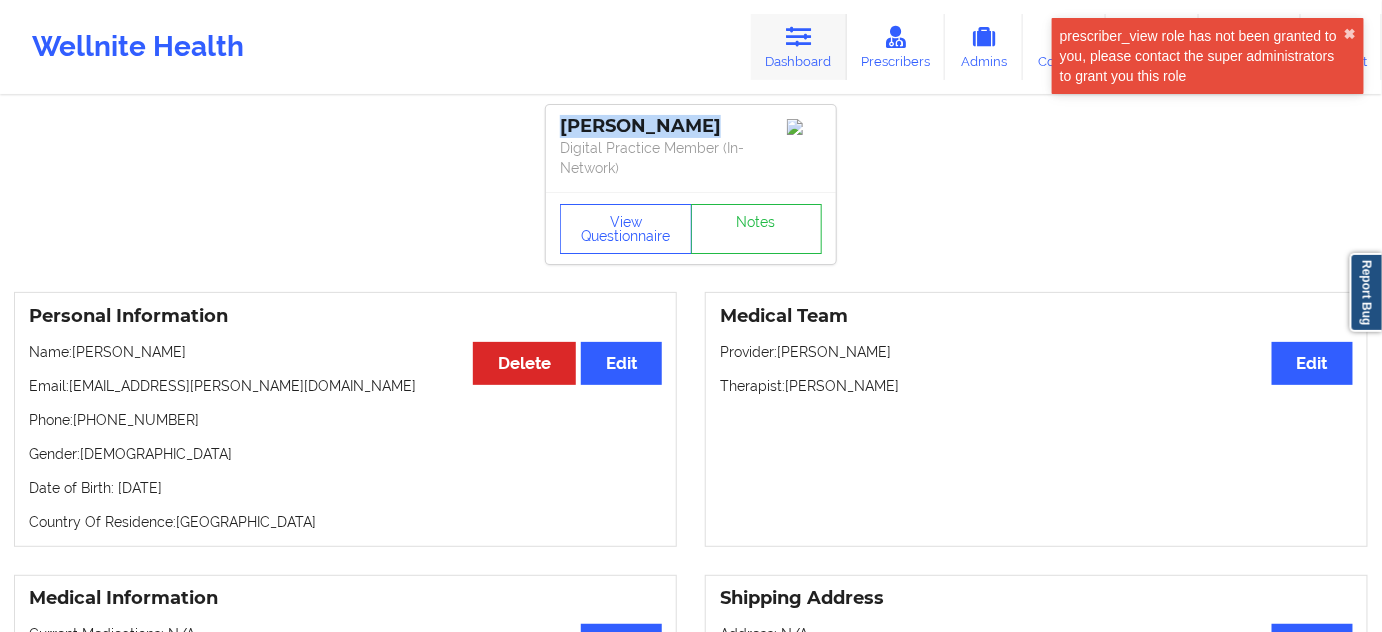 click on "Dashboard" at bounding box center (799, 47) 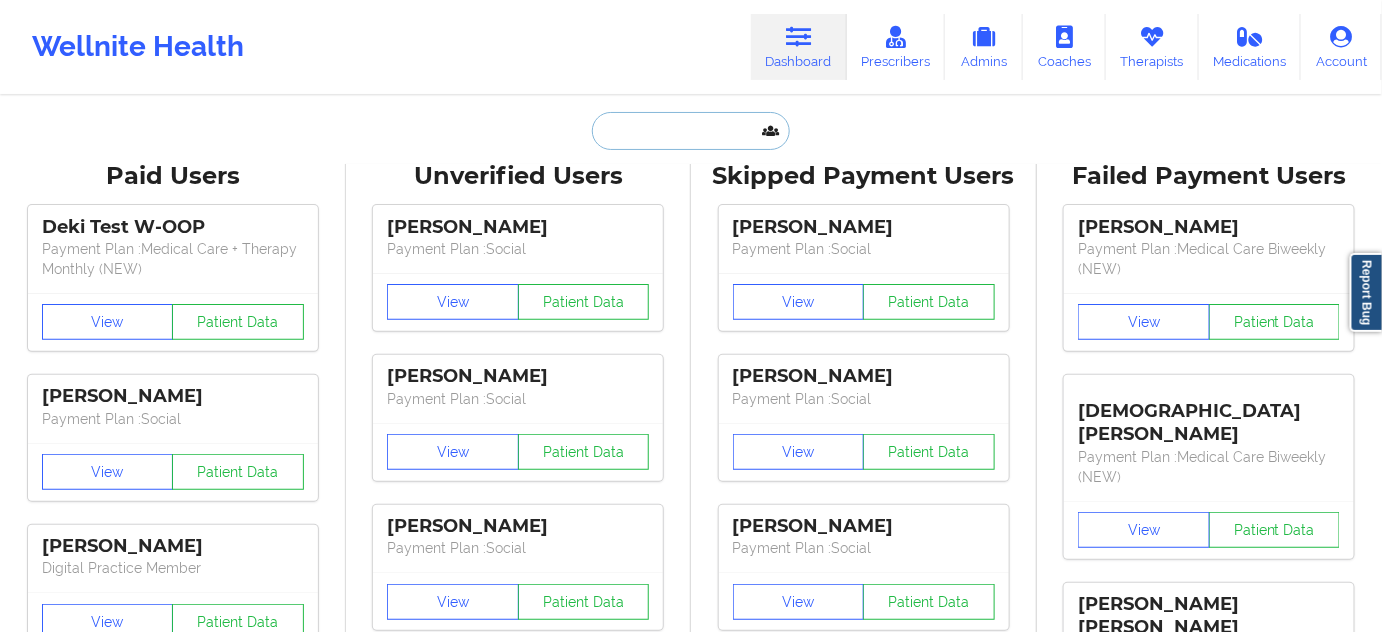 click at bounding box center (691, 131) 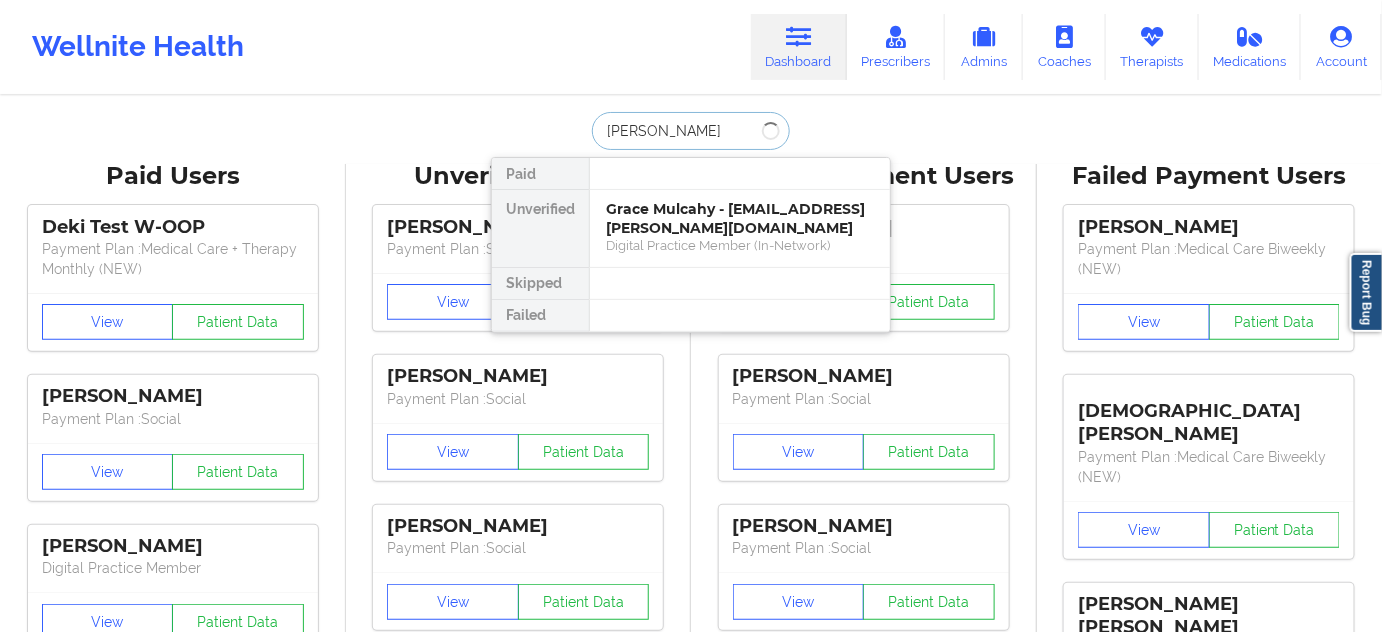 click on "[PERSON_NAME]" at bounding box center [691, 131] 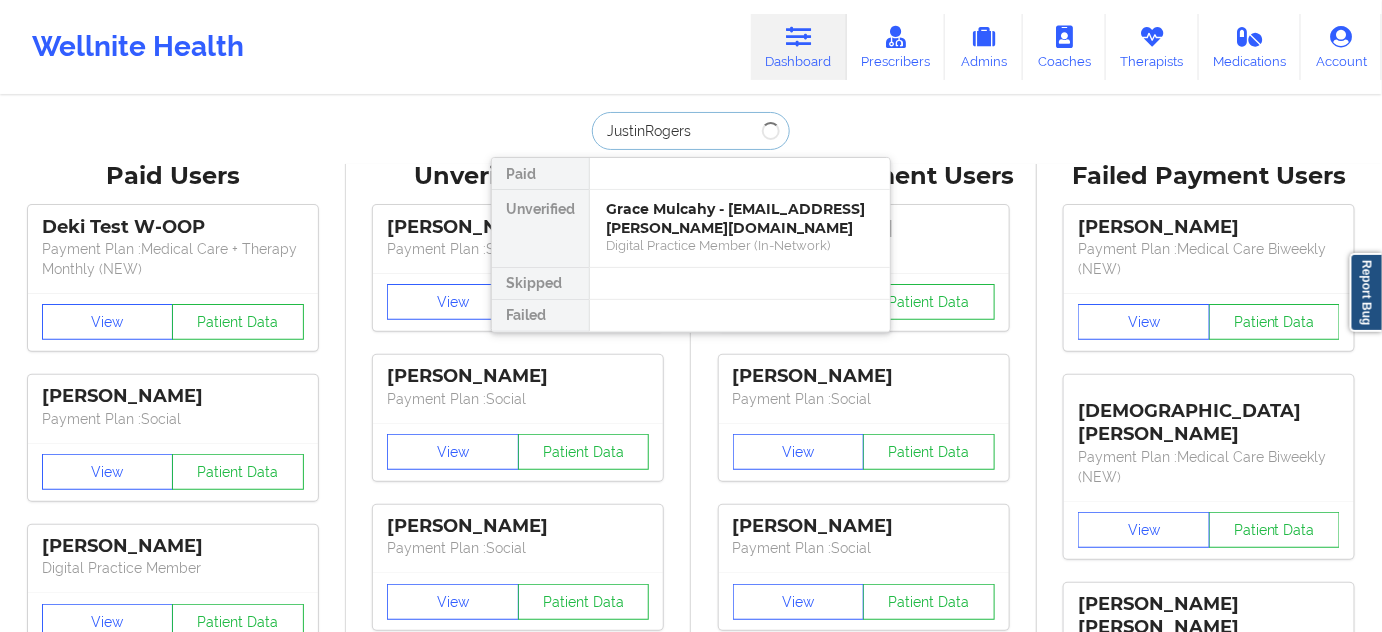 type on "[PERSON_NAME]" 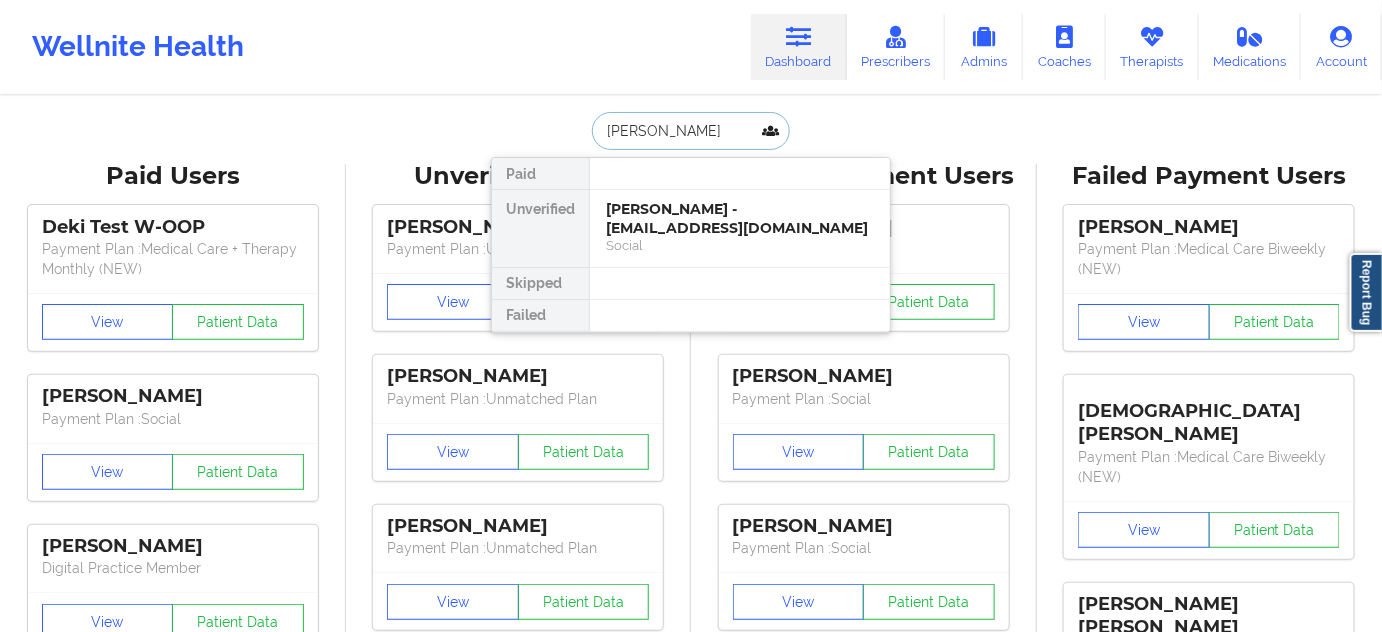 click on "[PERSON_NAME] - [EMAIL_ADDRESS][DOMAIN_NAME]" at bounding box center (740, 218) 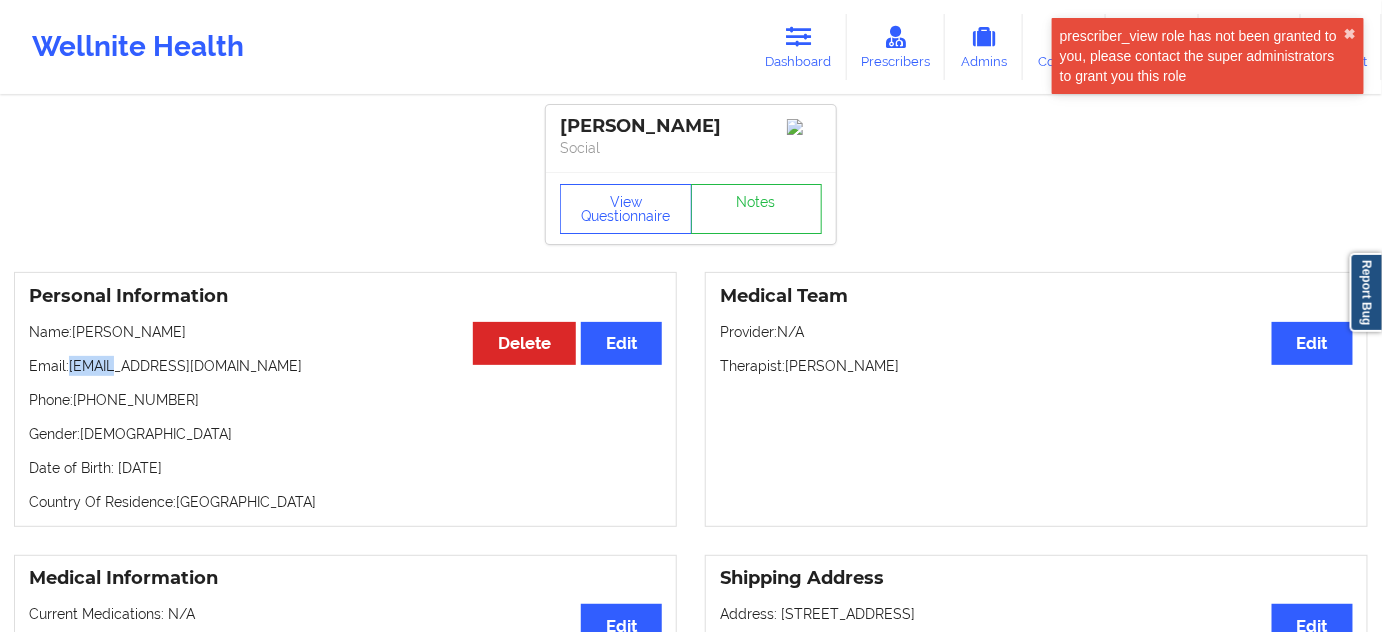 drag, startPoint x: 68, startPoint y: 380, endPoint x: 109, endPoint y: 371, distance: 41.976185 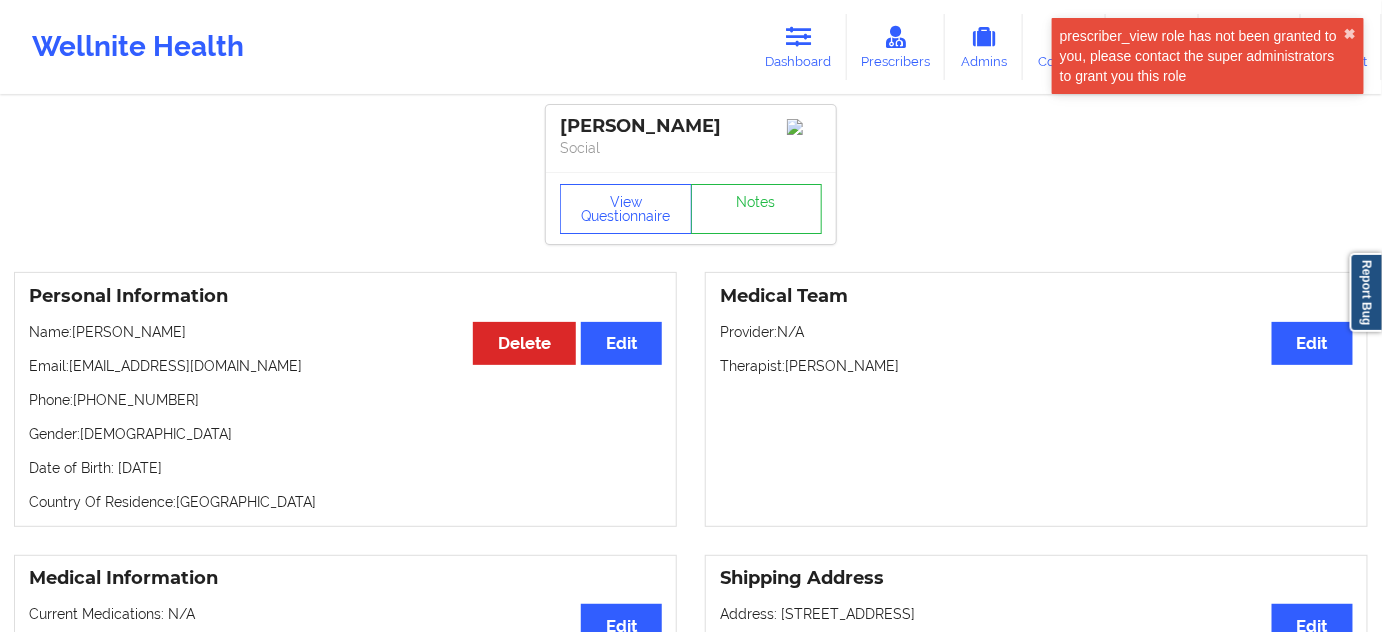 click on "Phone:  [PHONE_NUMBER]" at bounding box center (345, 400) 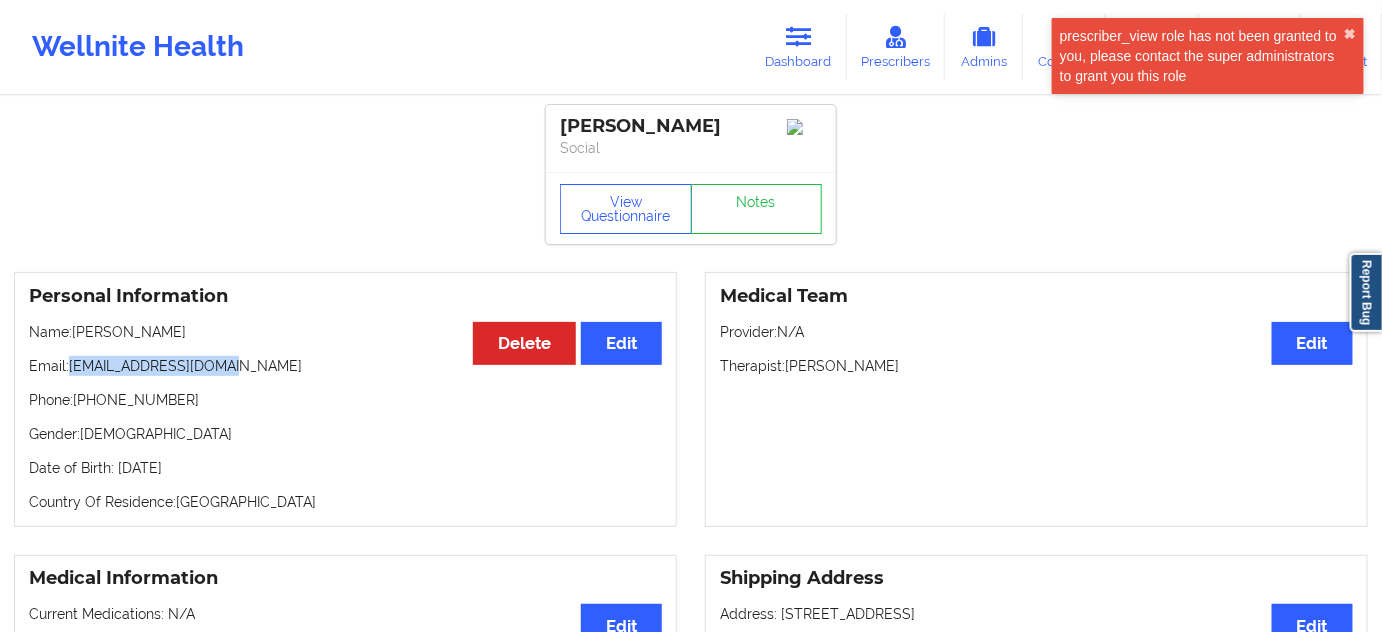 drag, startPoint x: 73, startPoint y: 374, endPoint x: 243, endPoint y: 374, distance: 170 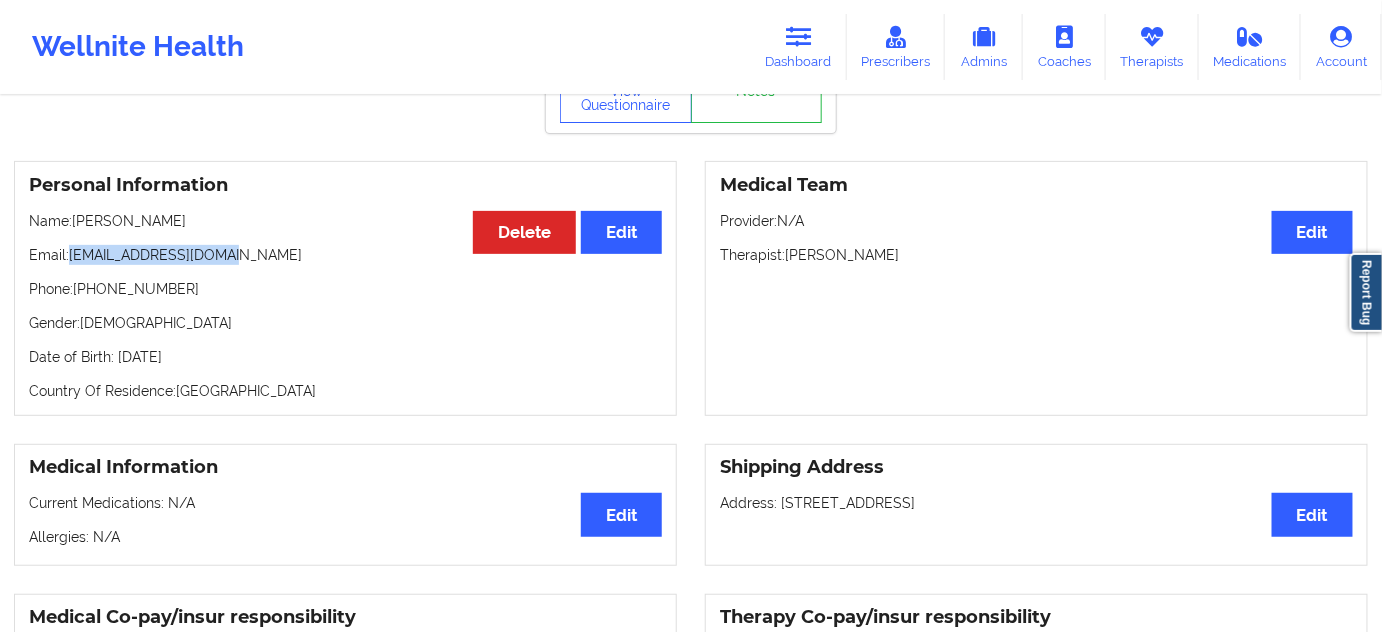 scroll, scrollTop: 121, scrollLeft: 0, axis: vertical 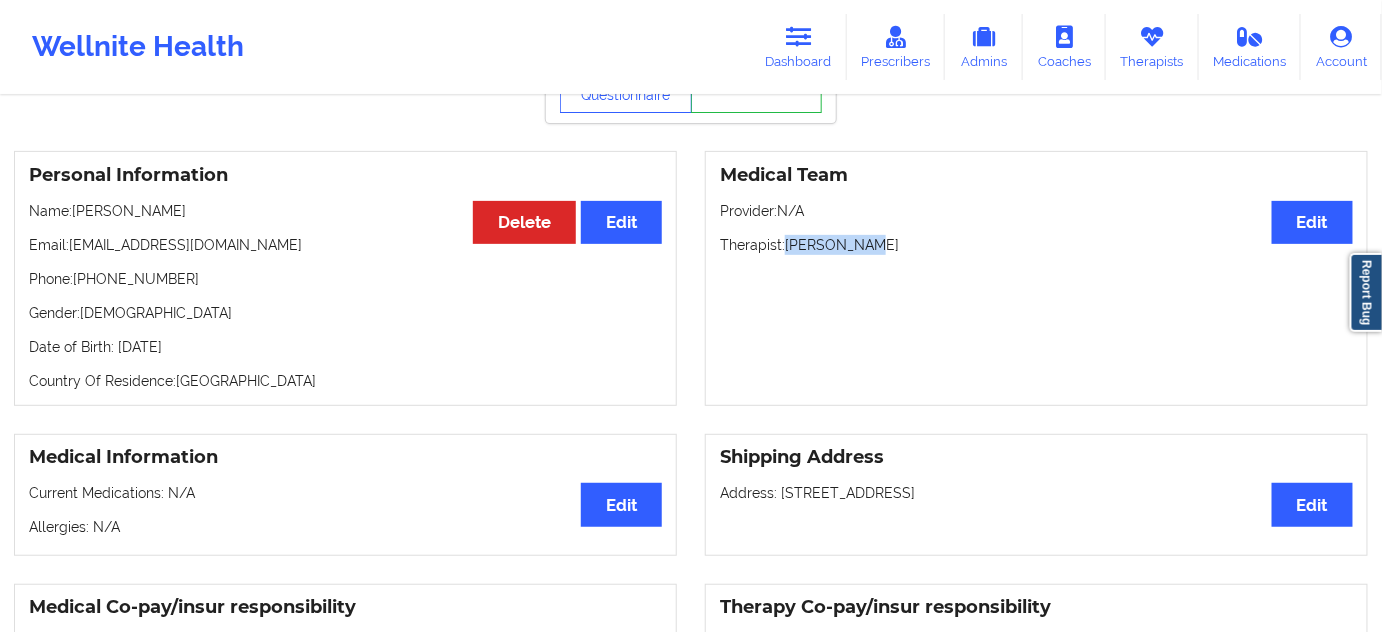 drag, startPoint x: 787, startPoint y: 249, endPoint x: 894, endPoint y: 244, distance: 107.11676 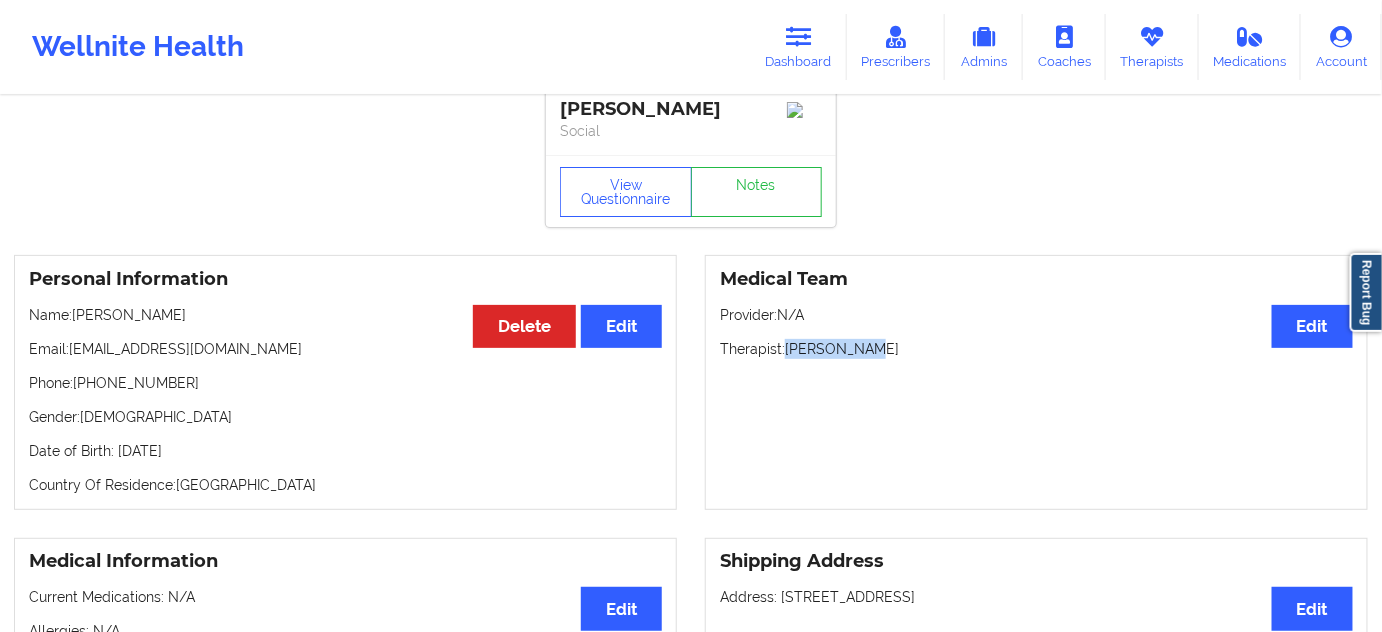 scroll, scrollTop: 0, scrollLeft: 0, axis: both 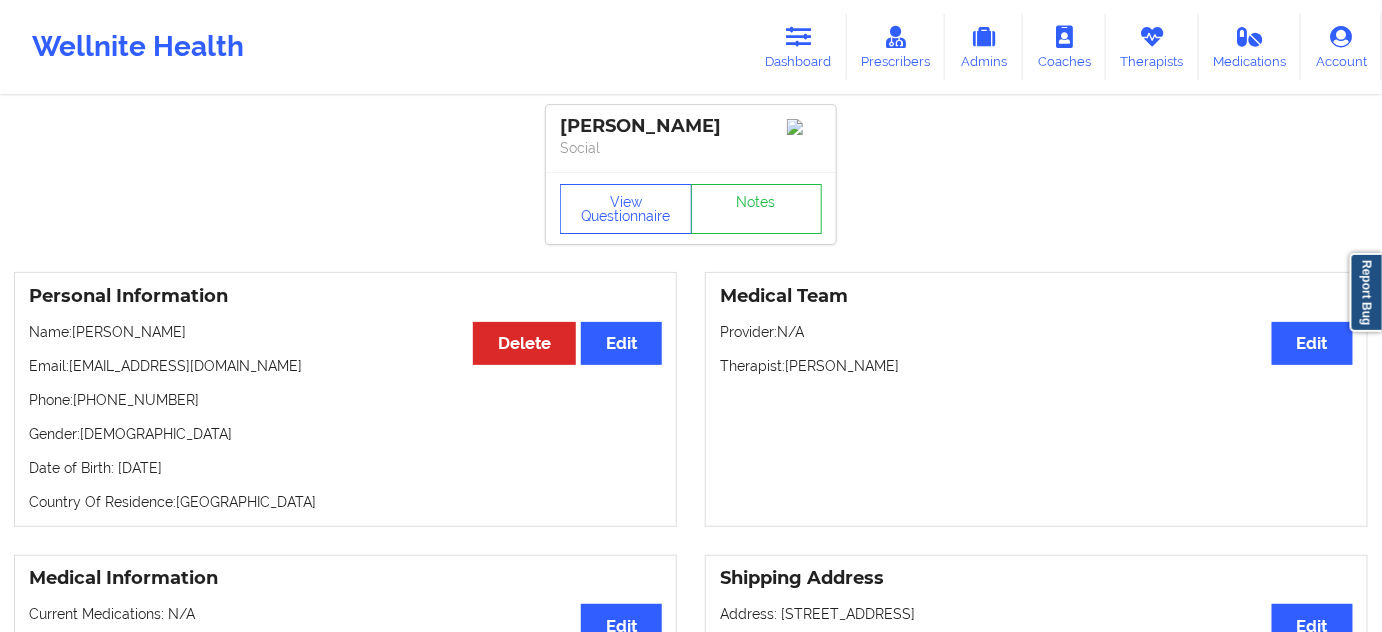 click on "[PERSON_NAME]" at bounding box center [691, 126] 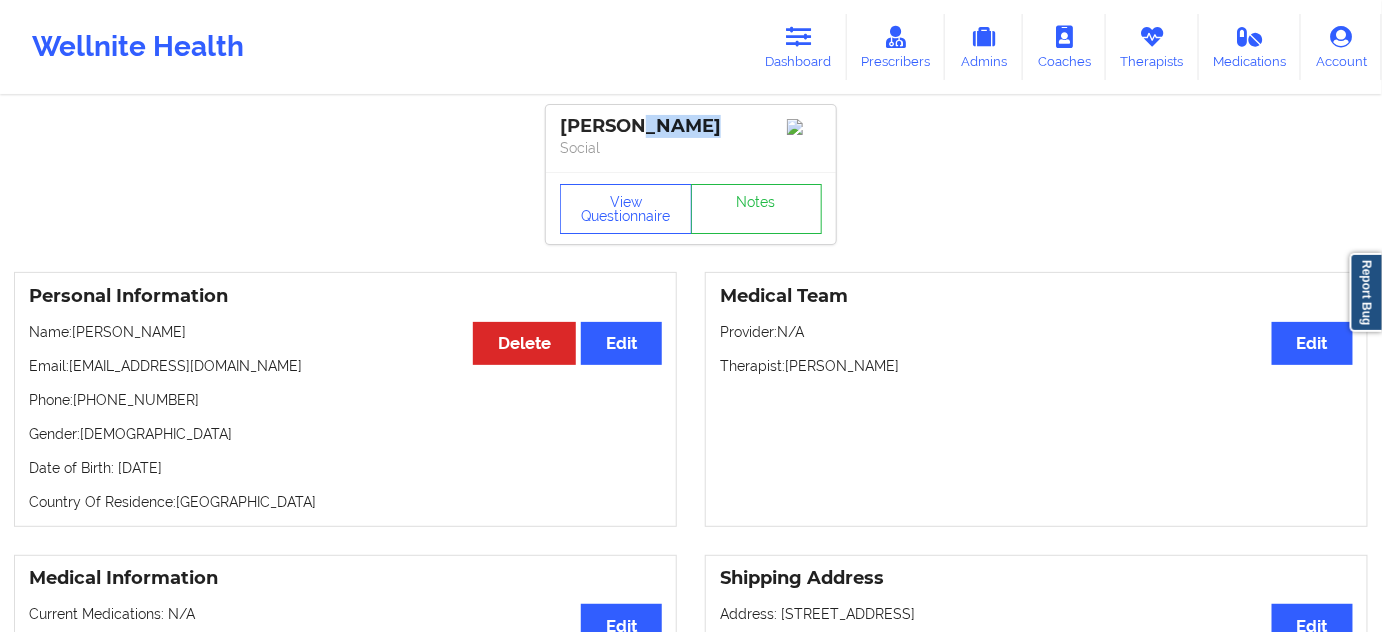click on "[PERSON_NAME]" at bounding box center (691, 126) 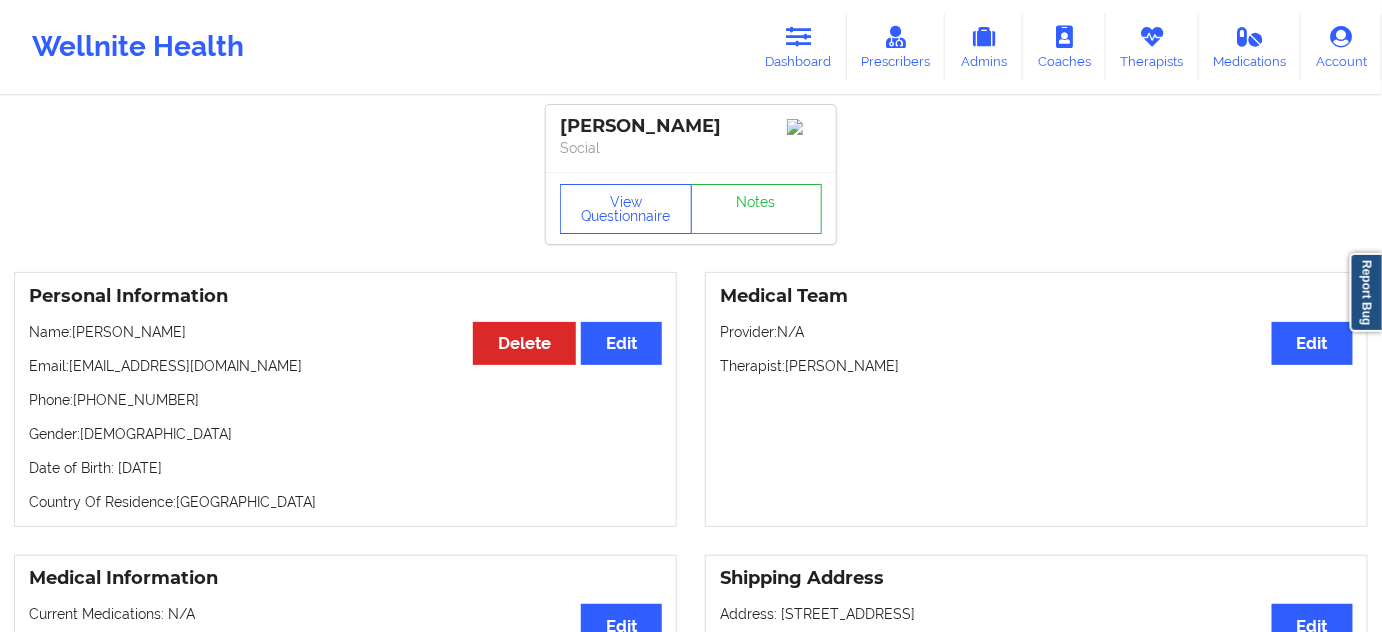 click on "[PERSON_NAME]" at bounding box center [691, 126] 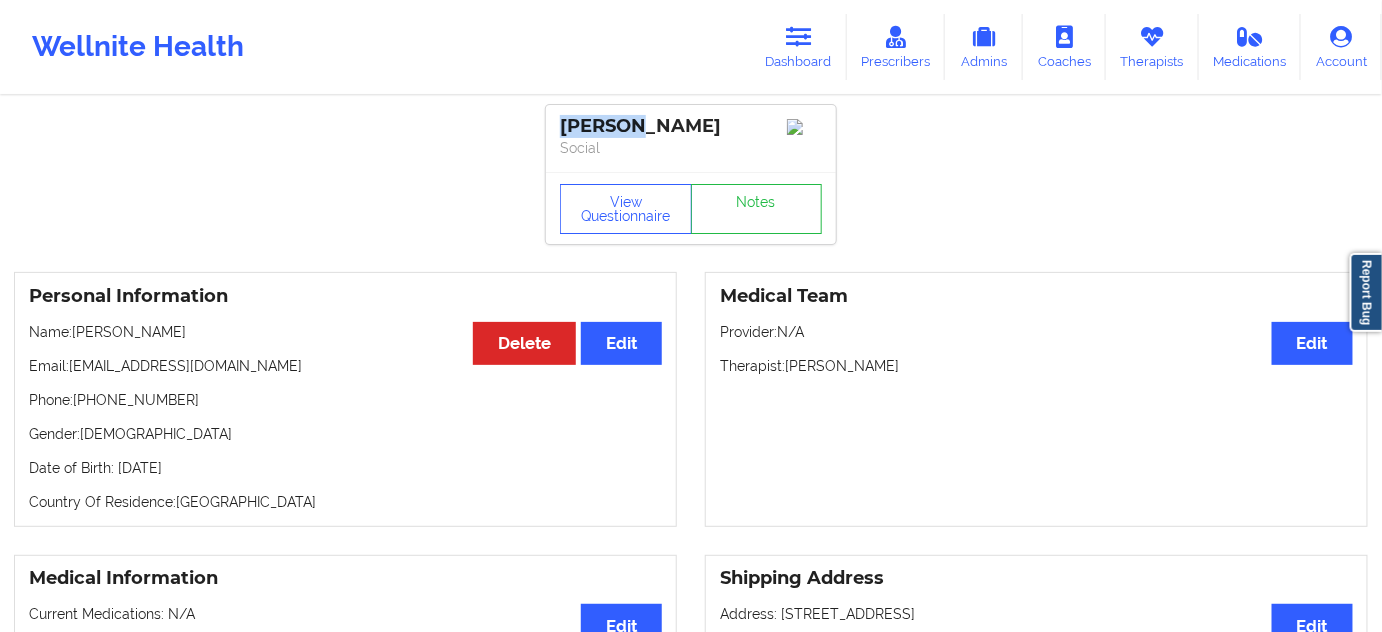 click on "[PERSON_NAME]" at bounding box center (691, 126) 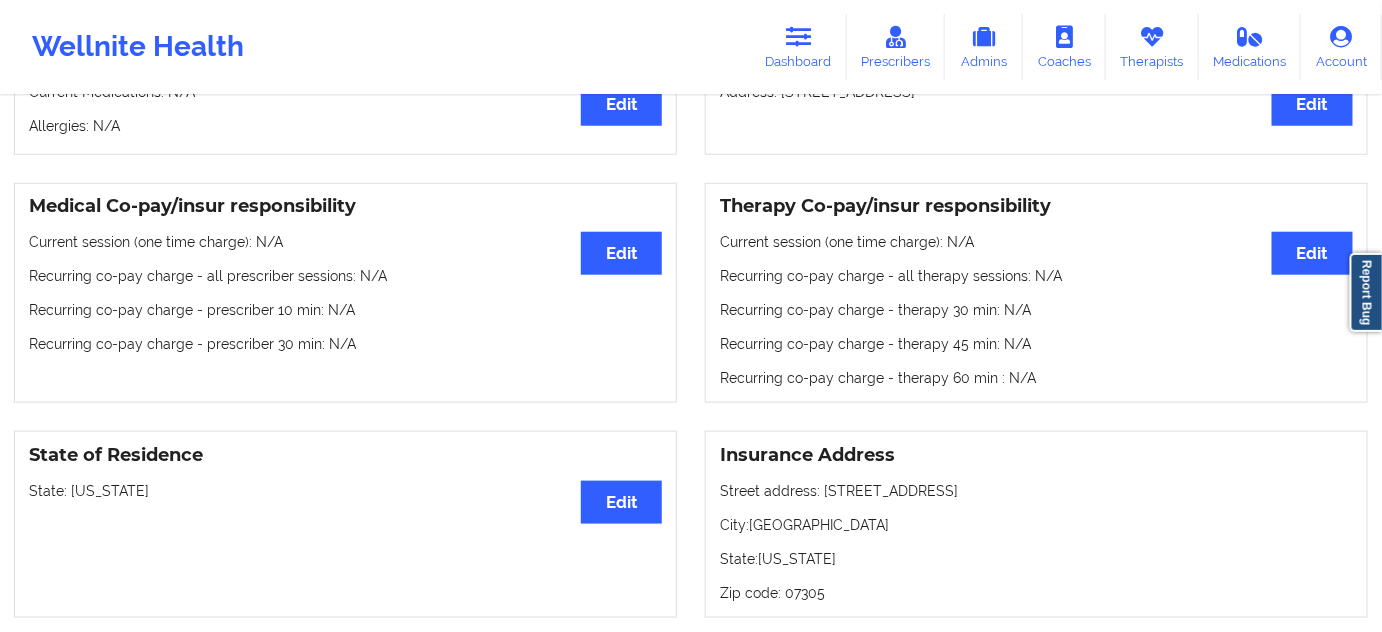 scroll, scrollTop: 605, scrollLeft: 0, axis: vertical 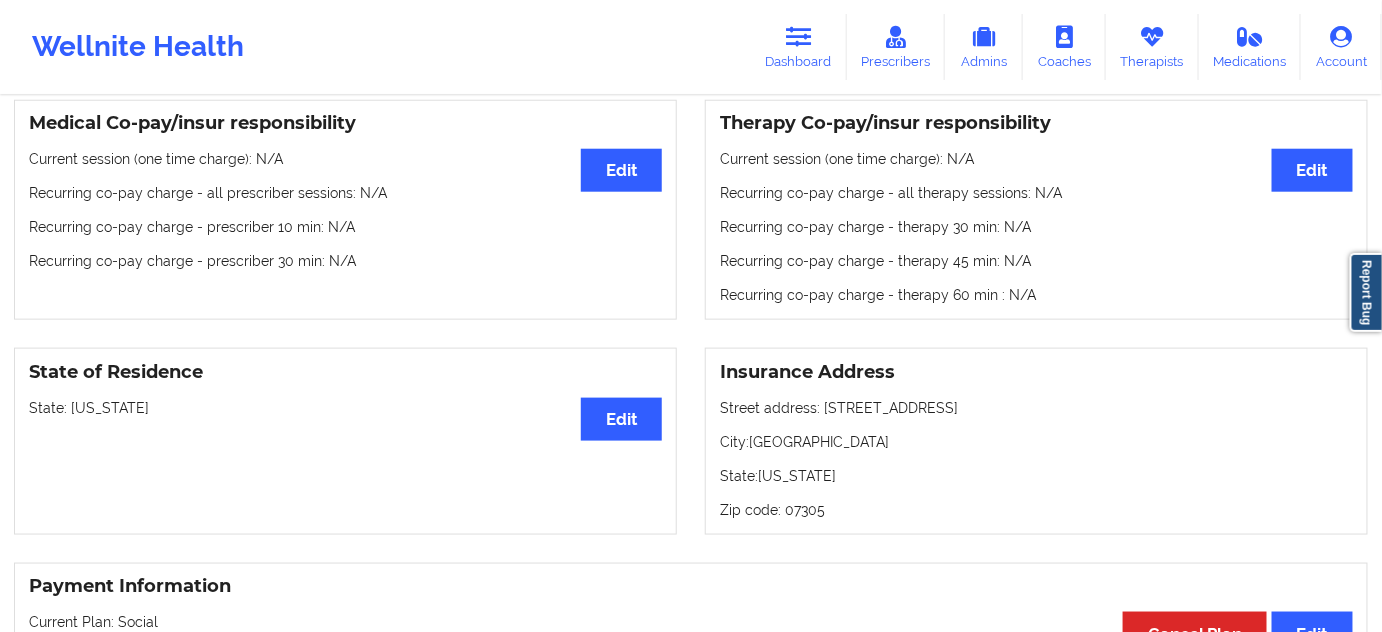 drag, startPoint x: 819, startPoint y: 413, endPoint x: 958, endPoint y: 415, distance: 139.01439 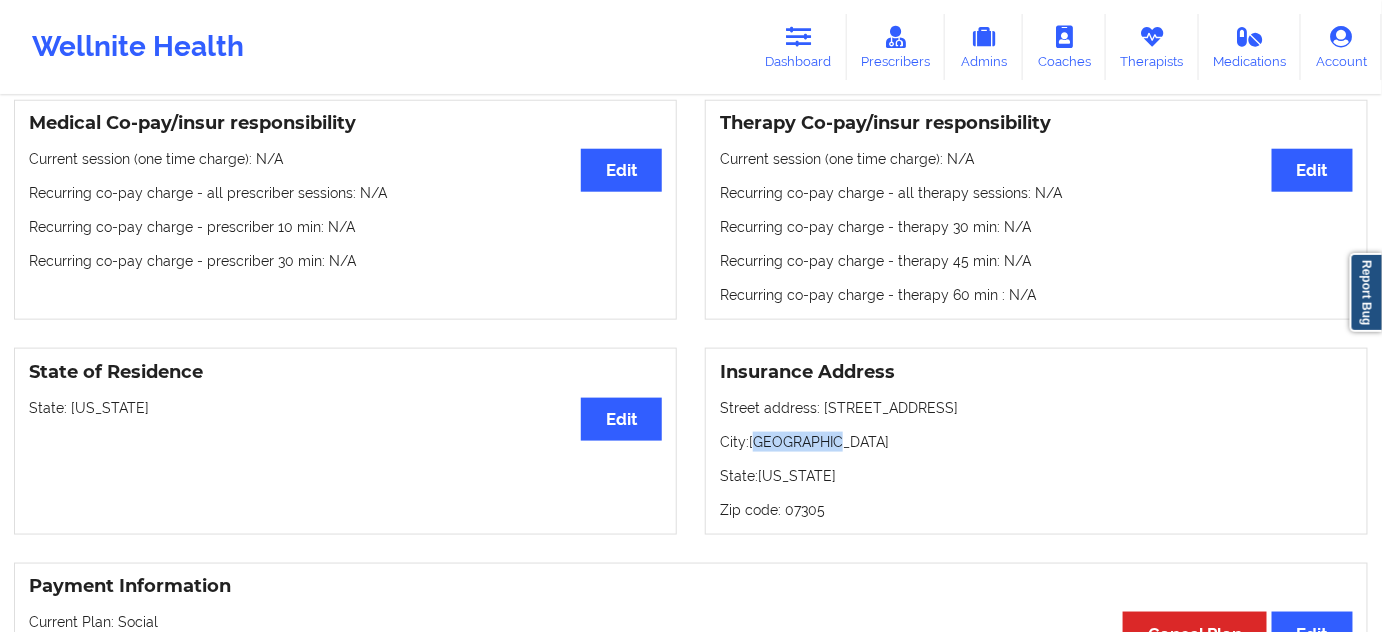 drag, startPoint x: 754, startPoint y: 441, endPoint x: 846, endPoint y: 448, distance: 92.26592 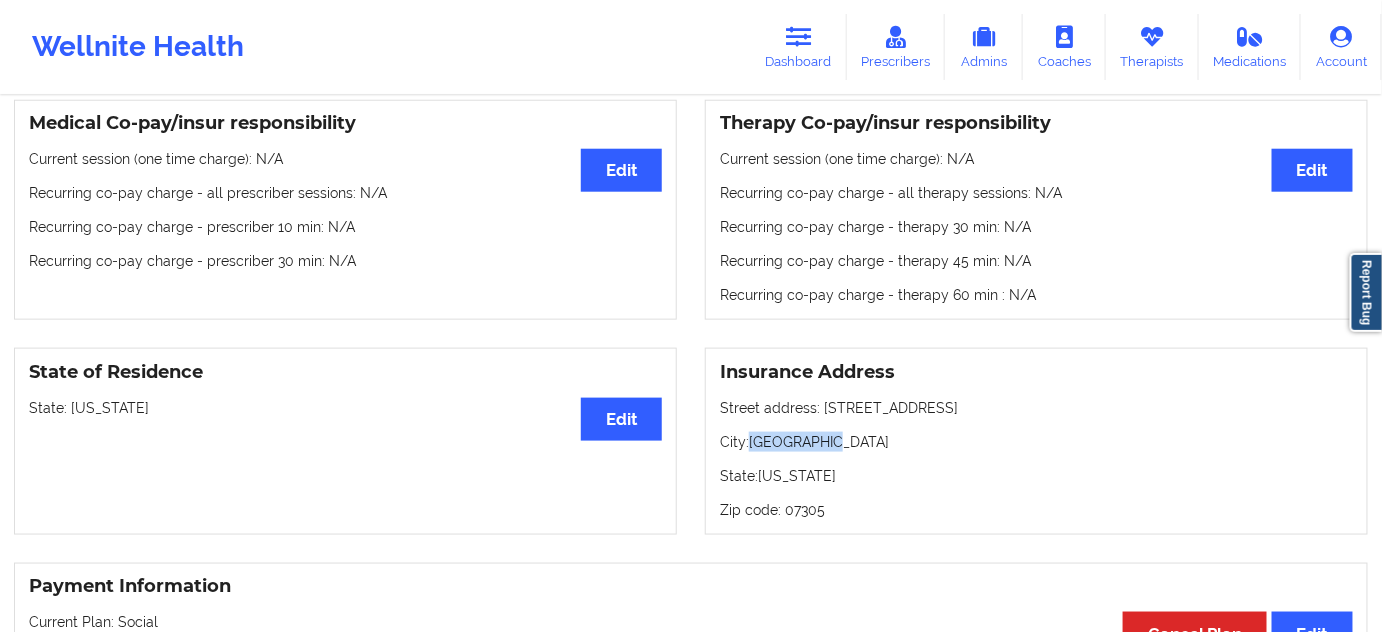 drag, startPoint x: 751, startPoint y: 448, endPoint x: 853, endPoint y: 444, distance: 102.0784 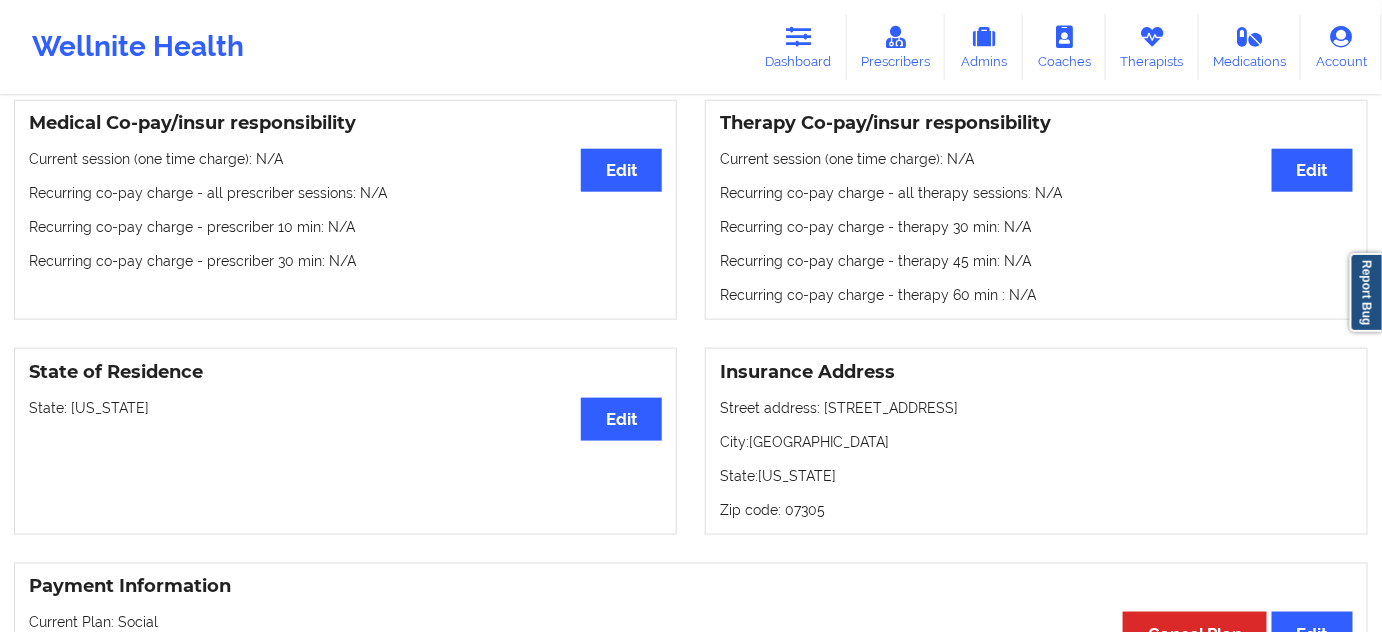 click on "Zip code:   07305" at bounding box center [1036, 510] 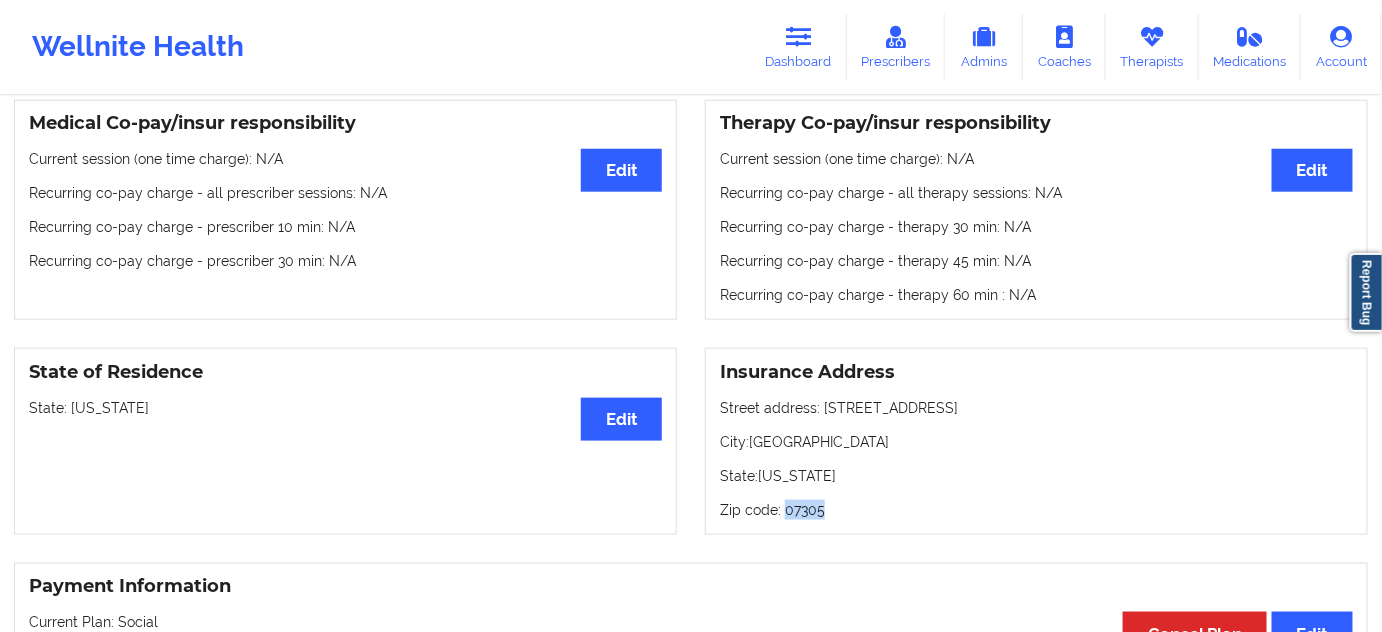 click on "Zip code:   07305" at bounding box center (1036, 510) 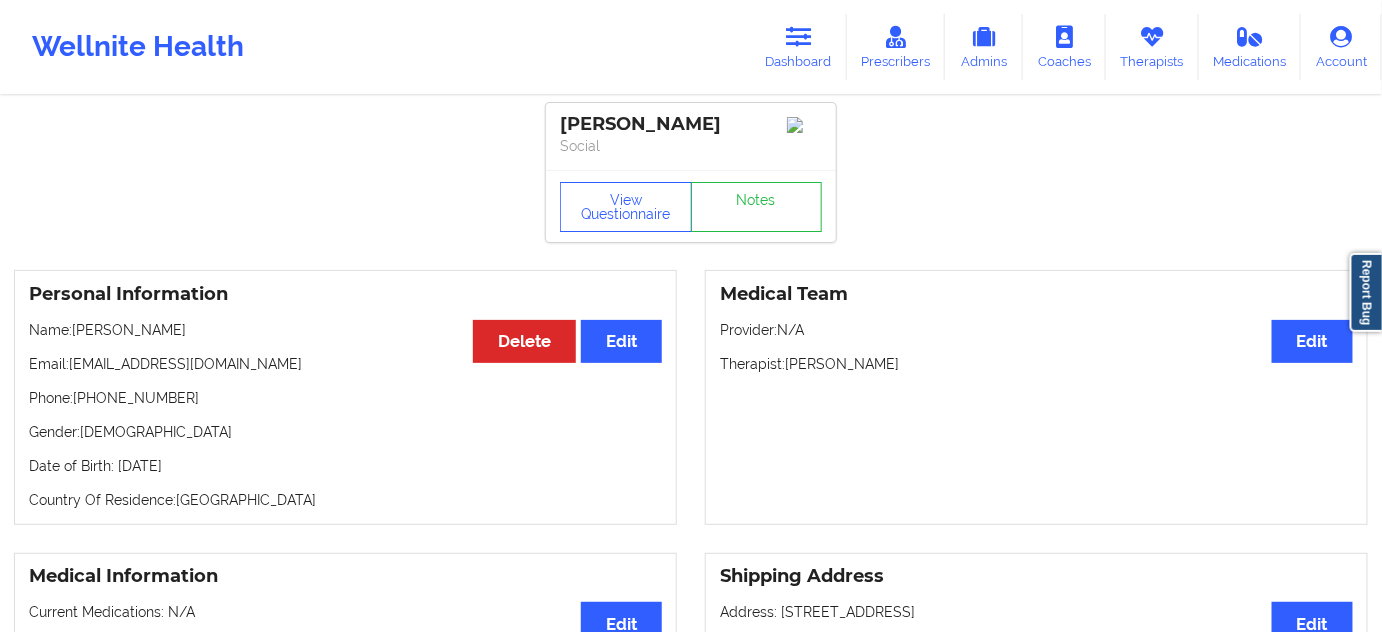 scroll, scrollTop: 0, scrollLeft: 0, axis: both 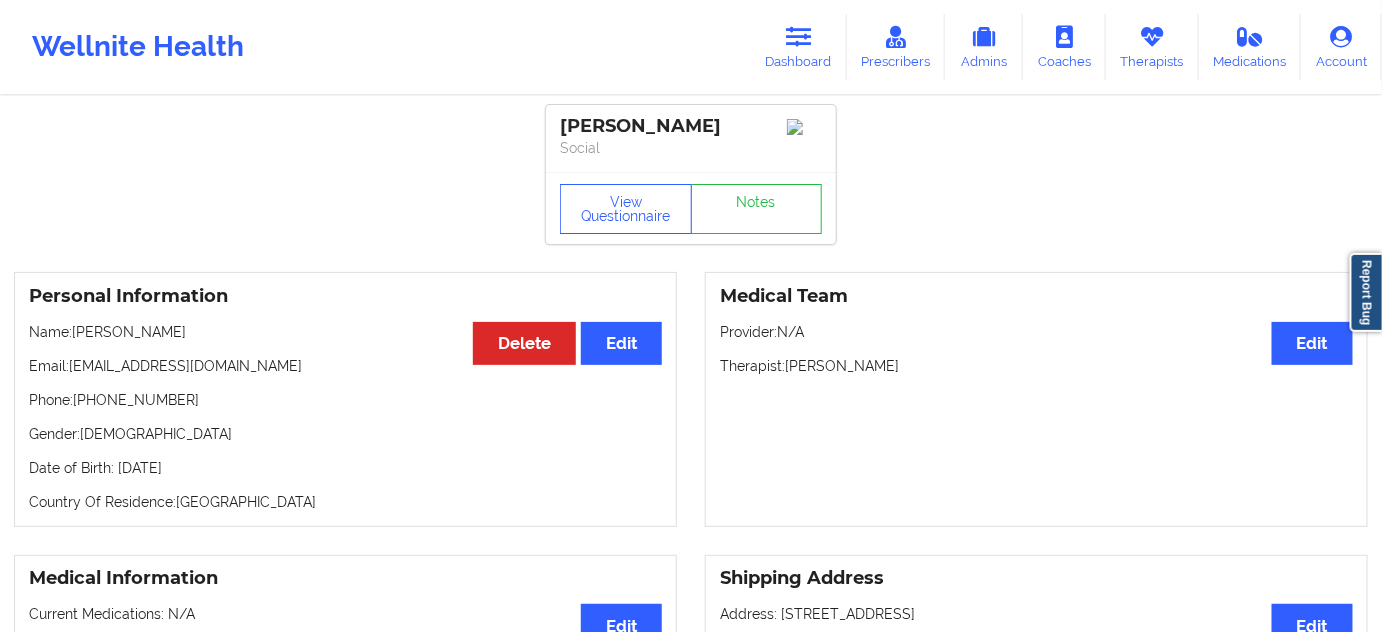 click on "Social" at bounding box center (691, 148) 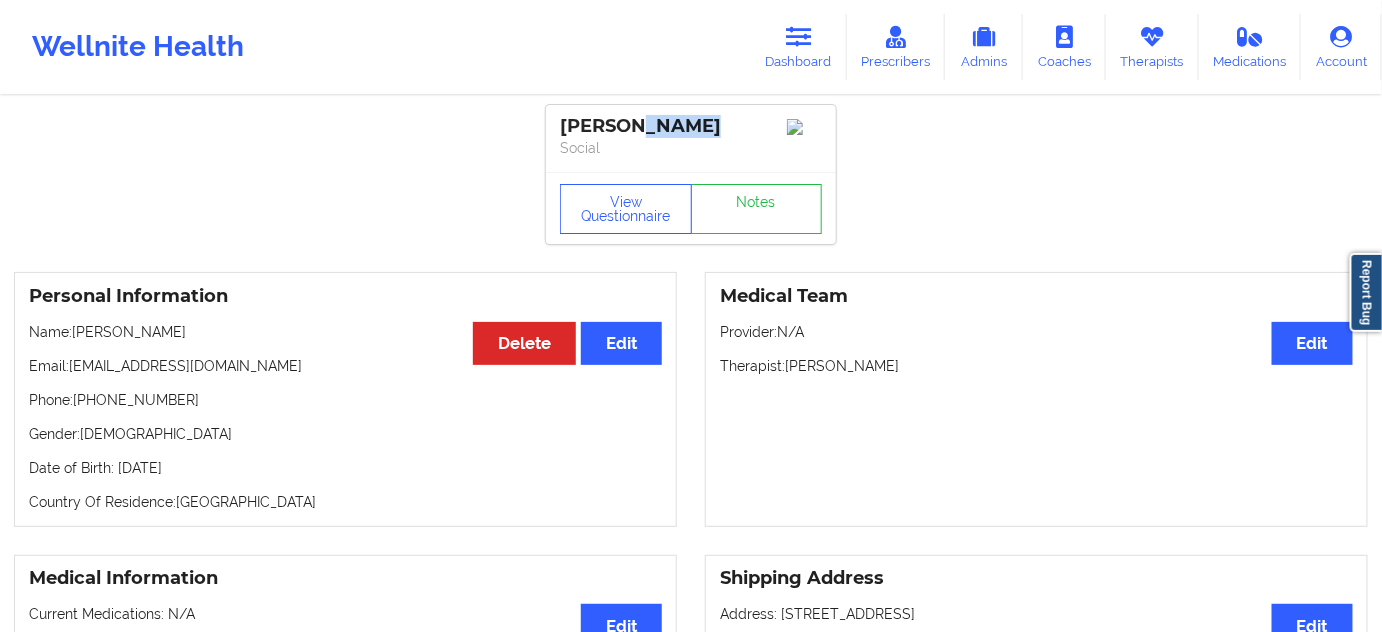 click on "[PERSON_NAME]" at bounding box center [691, 126] 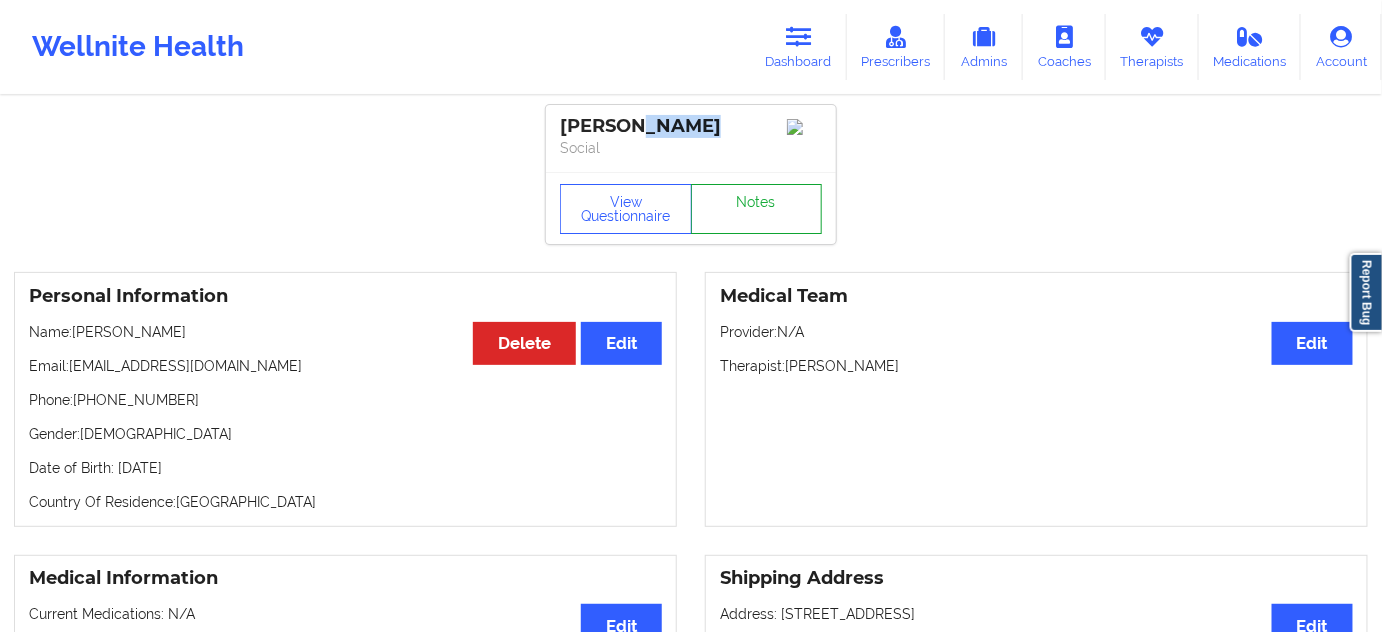click on "Notes" at bounding box center (757, 209) 